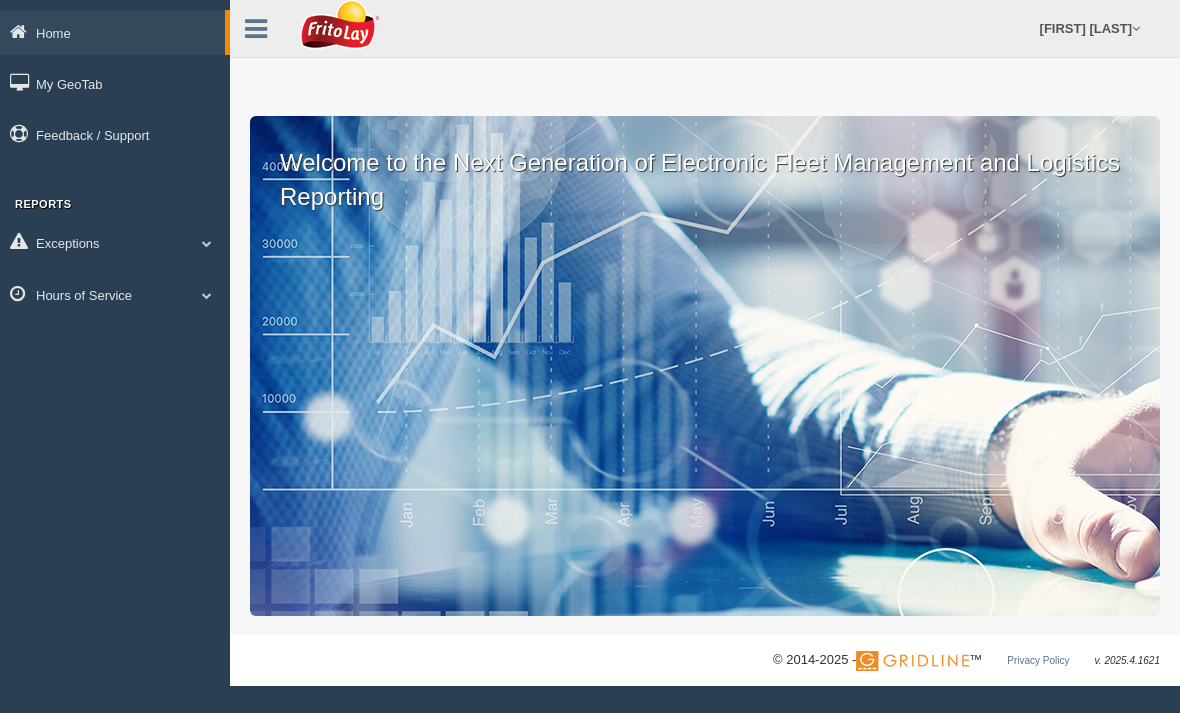 scroll, scrollTop: 0, scrollLeft: 0, axis: both 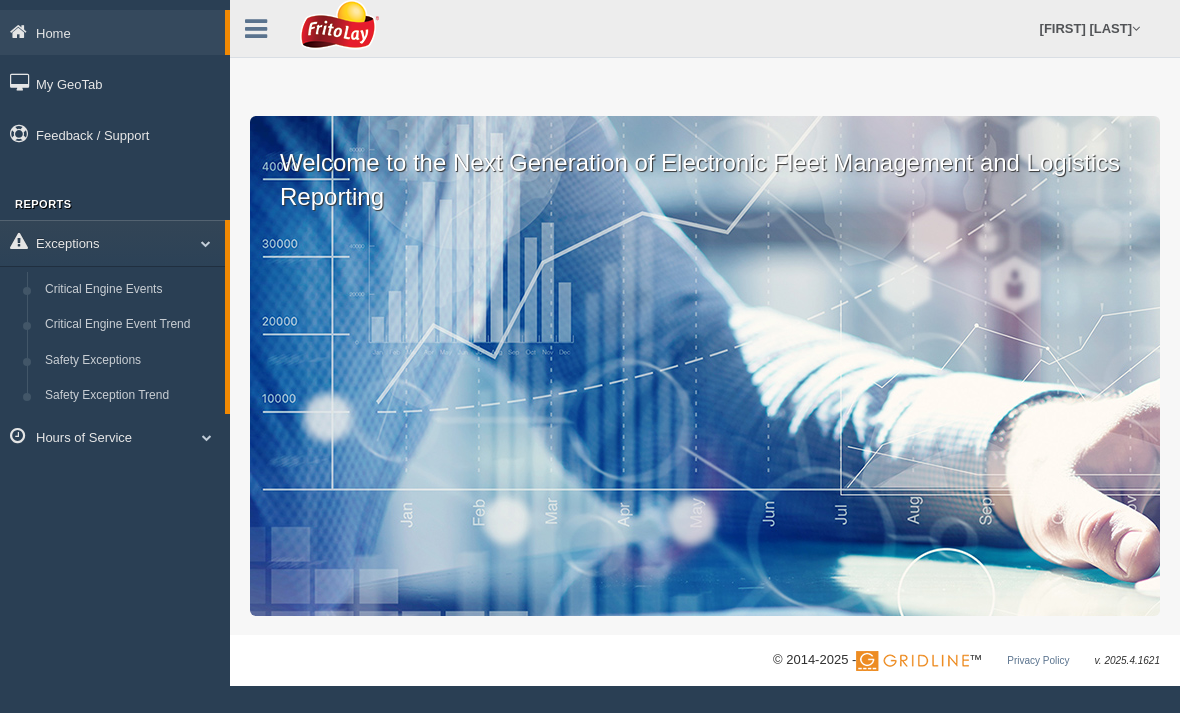 click at bounding box center [198, 243] 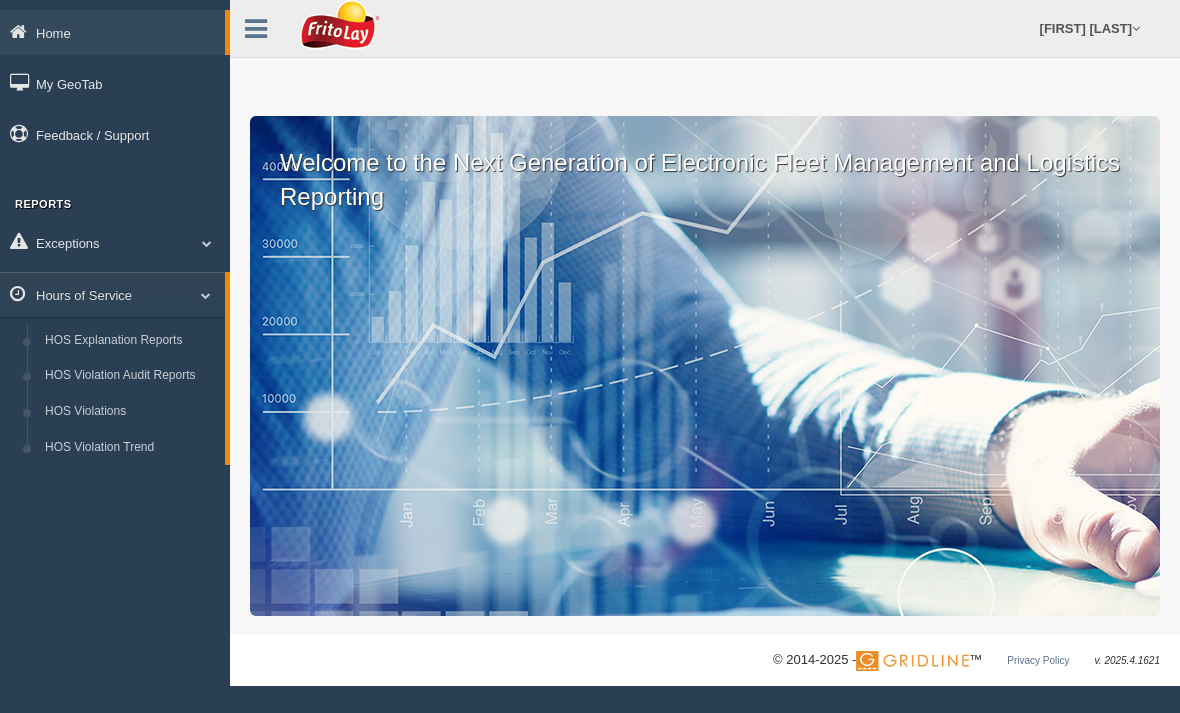 click on "HOS Explanation Reports" at bounding box center (130, 341) 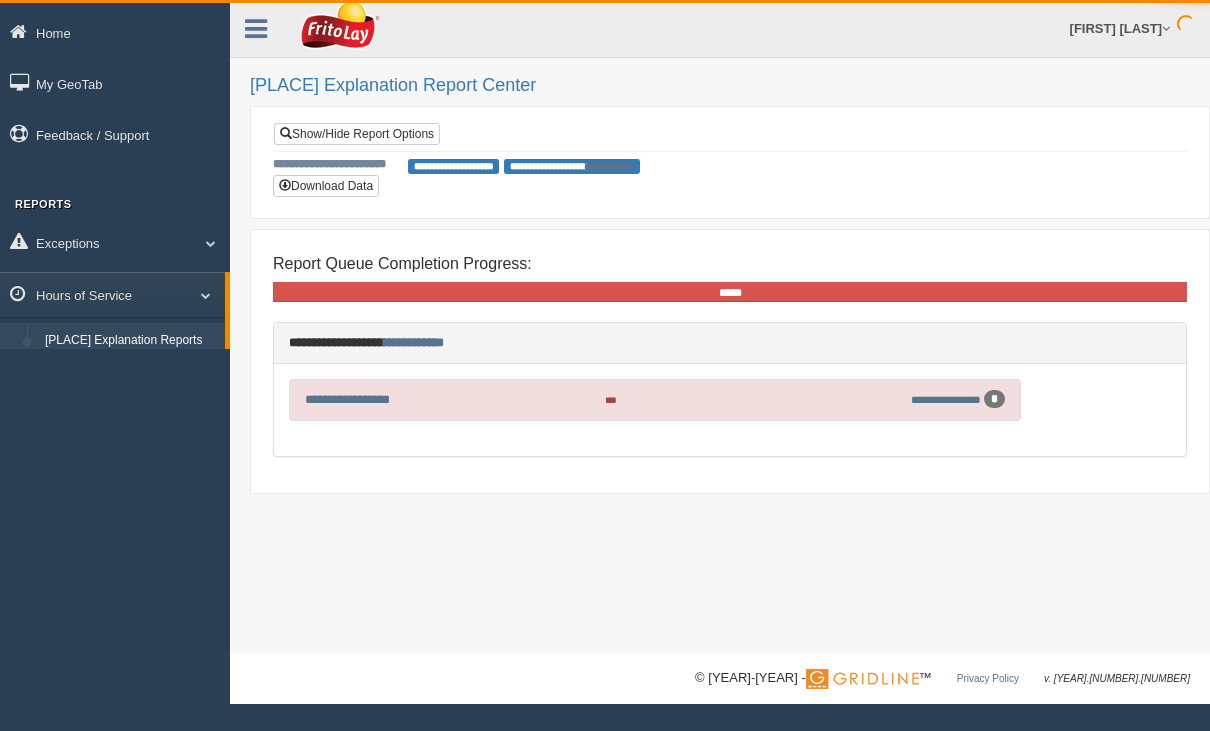 scroll, scrollTop: 0, scrollLeft: 0, axis: both 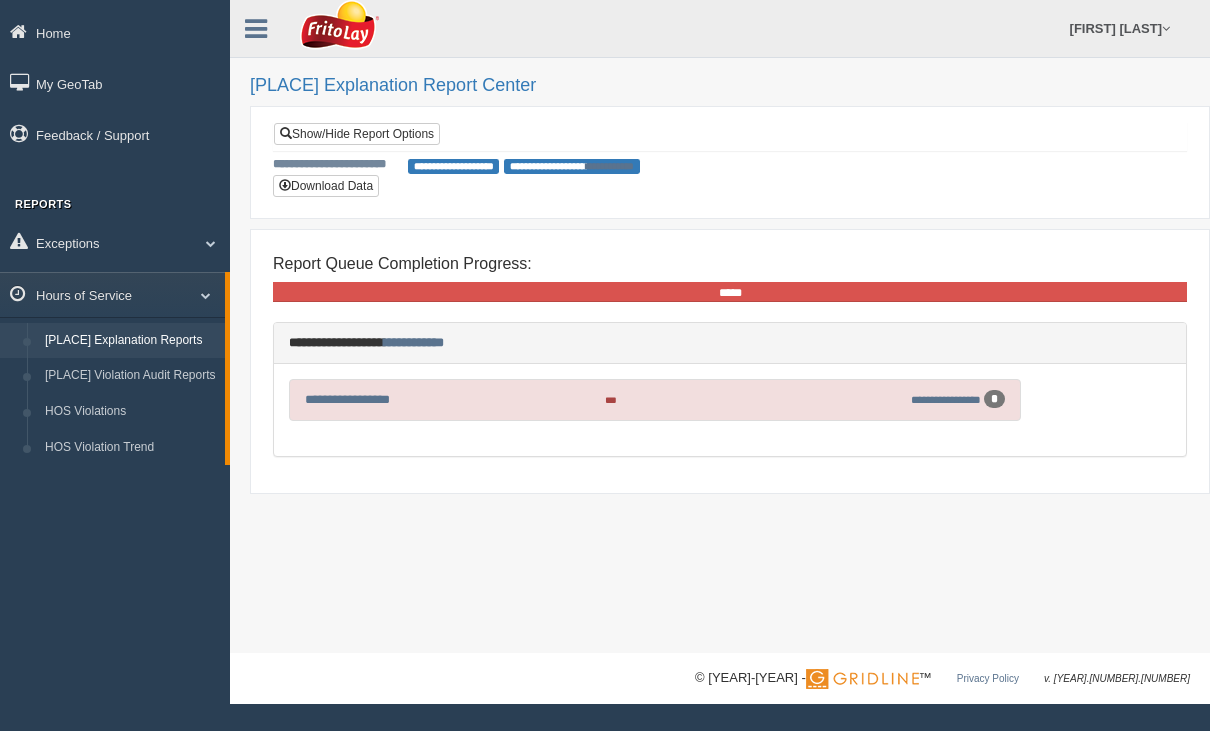 click on "**********" at bounding box center (946, 399) 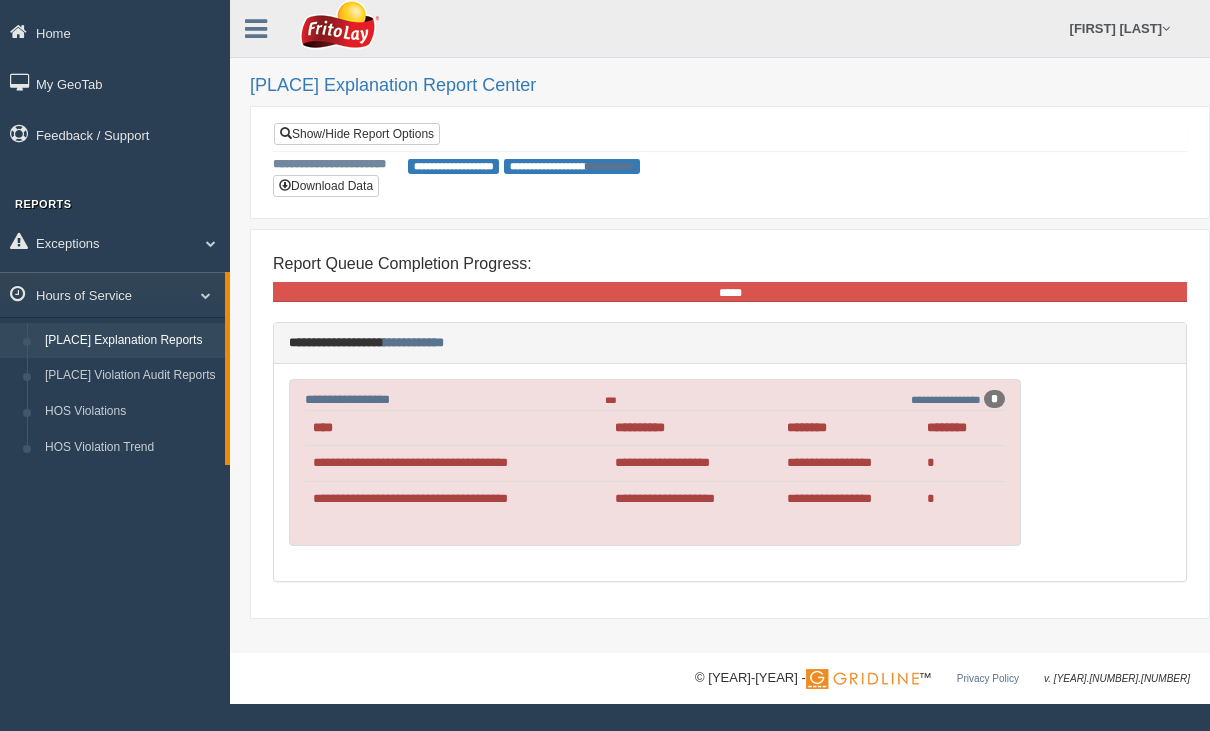 click on "**********" at bounding box center [454, 166] 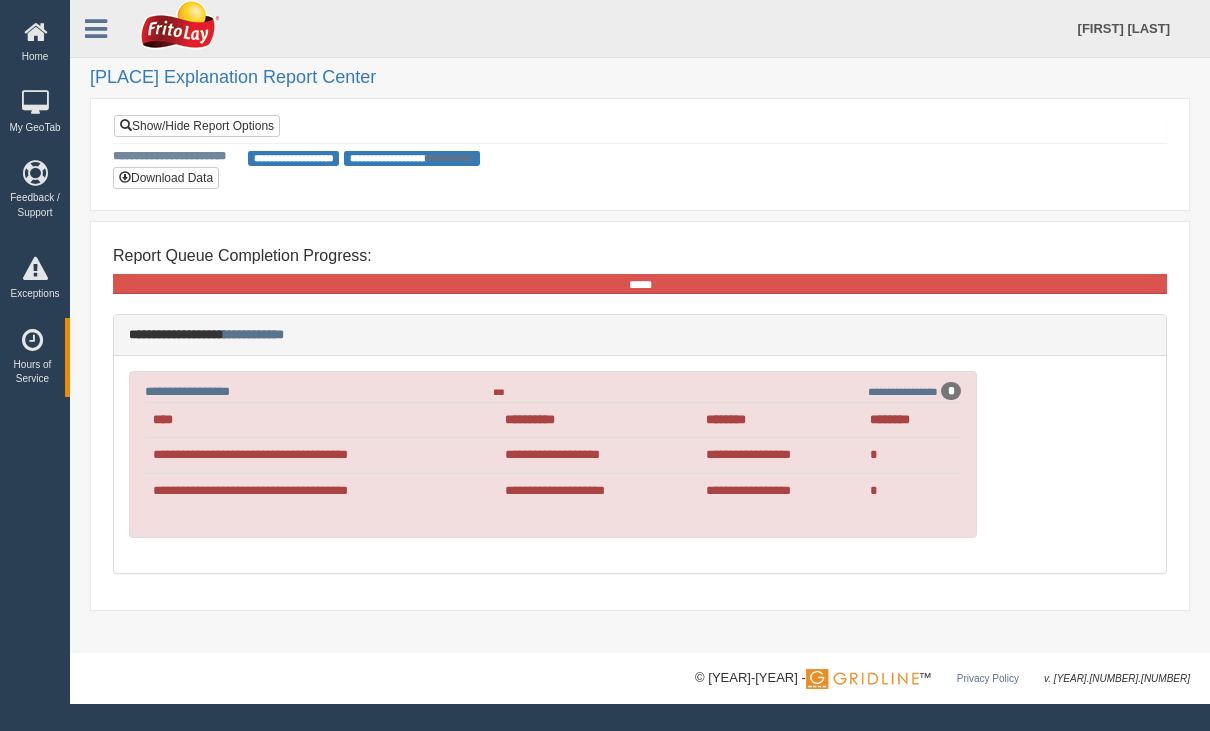 click at bounding box center (96, 29) 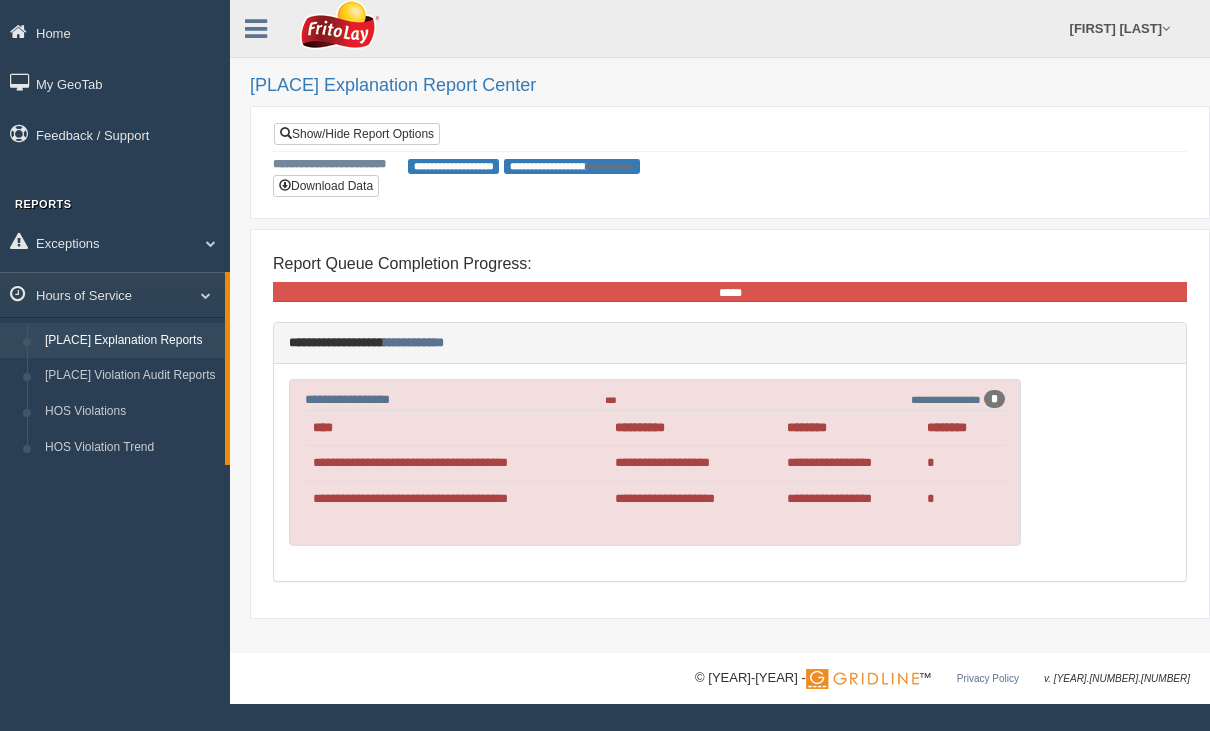 click on "**********" at bounding box center (454, 166) 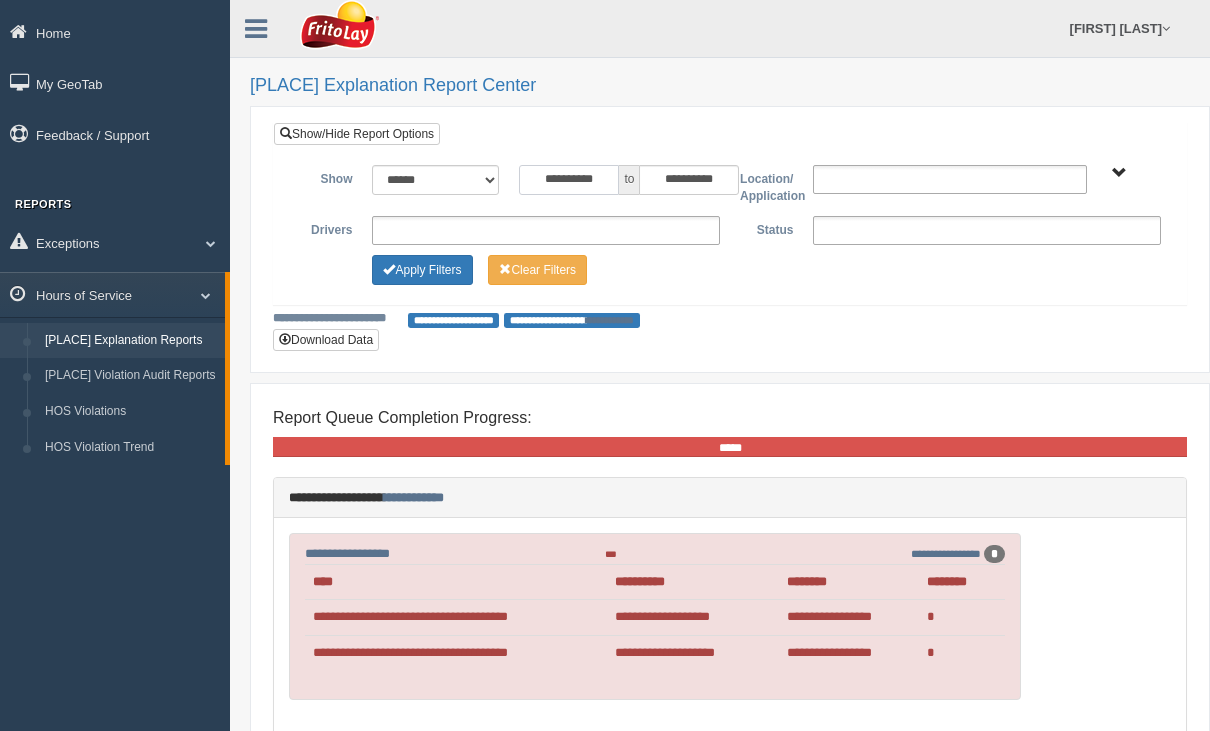 click on "**********" at bounding box center [569, 180] 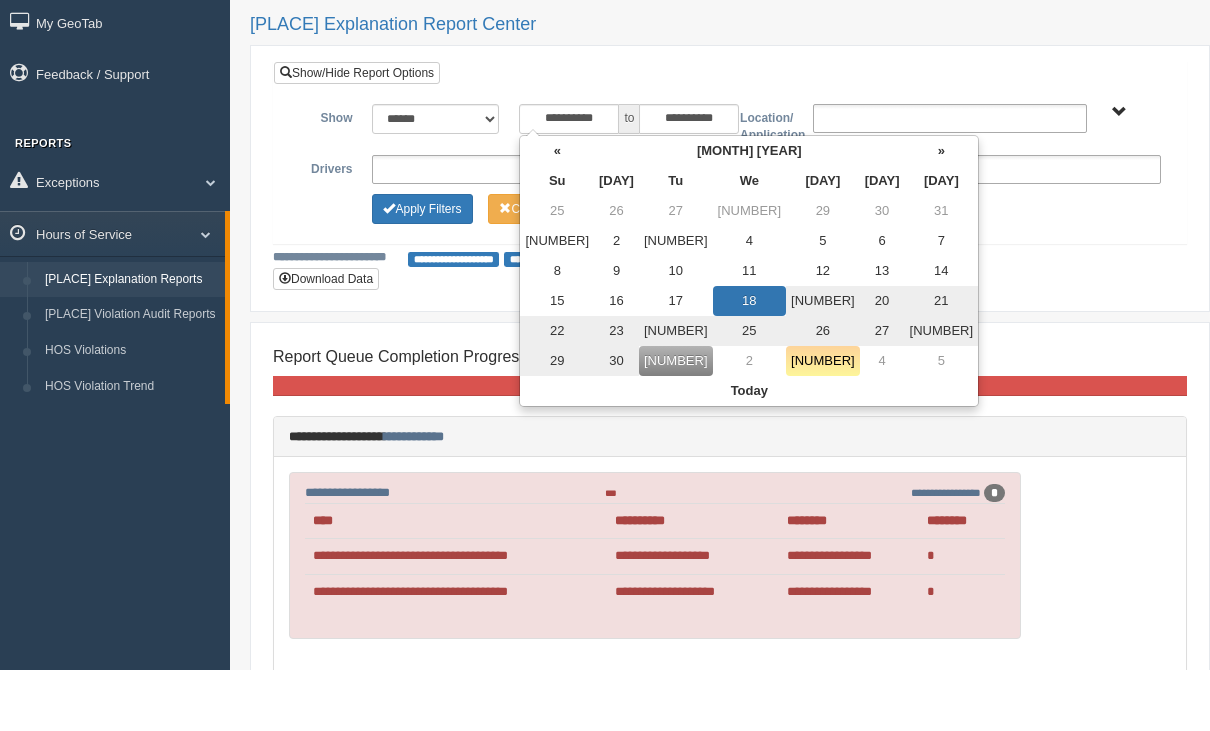 click on "2" at bounding box center (616, 272) 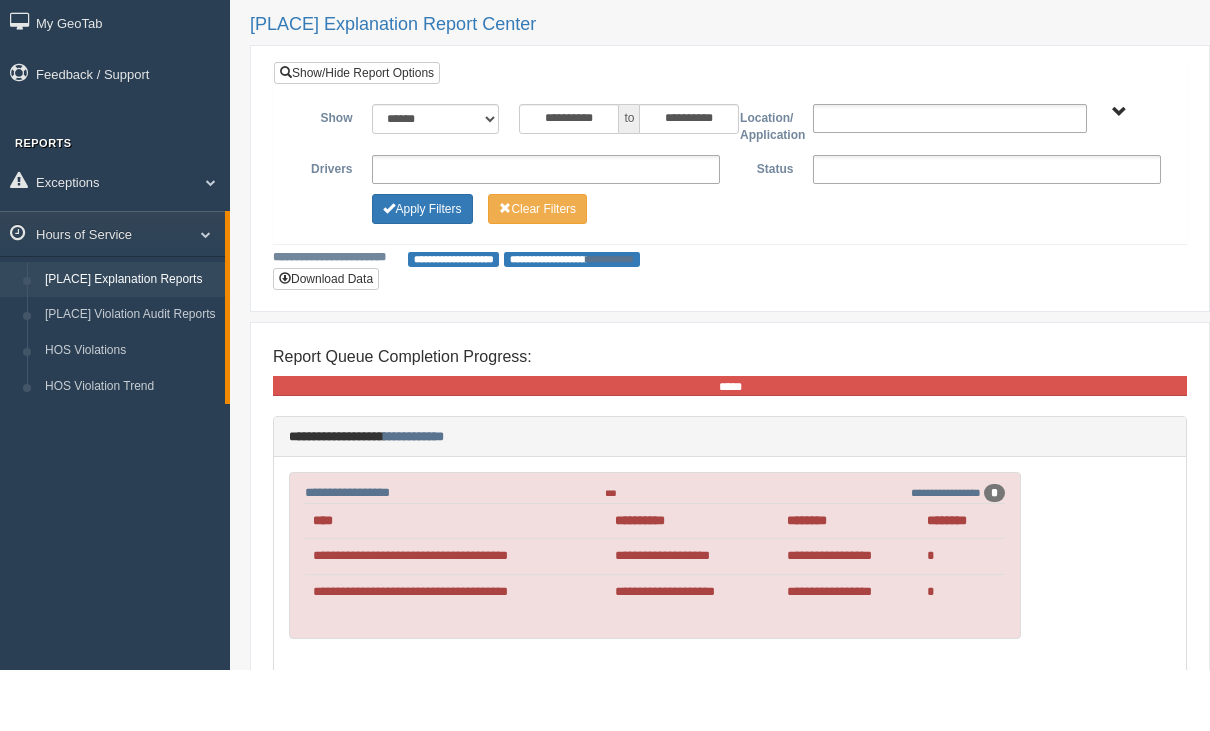 click on "Show
[REDACTED]
[REDACTED]
[REDACTED]
[REDACTED]
[REDACTED]
[REDACTED]
[REDACTED]
[REDACTED]
[REDACTED]
[REDACTED] to [REDACTED]
*
*
*
*
*
*
*
*
*
**
**
**
**
****
****
****
****
****
****
****
****
****
****
****
****
****
to
*
*
*
*
*
*
*
*
*
**
**
**
**
****
****
****
****
****
****
****
****
****
****
****
****
****
Location/ Application
[REDACTED]
[REDACTED]
[REDACTED]
[REDACTED]
CLEVELANDDISTRICT [PHONE]
Drivers
[REDACTED]
[REDACTED]
[REDACTED]
[REDACTED]
[REDACTED]
[REDACTED]" at bounding box center (730, 227) 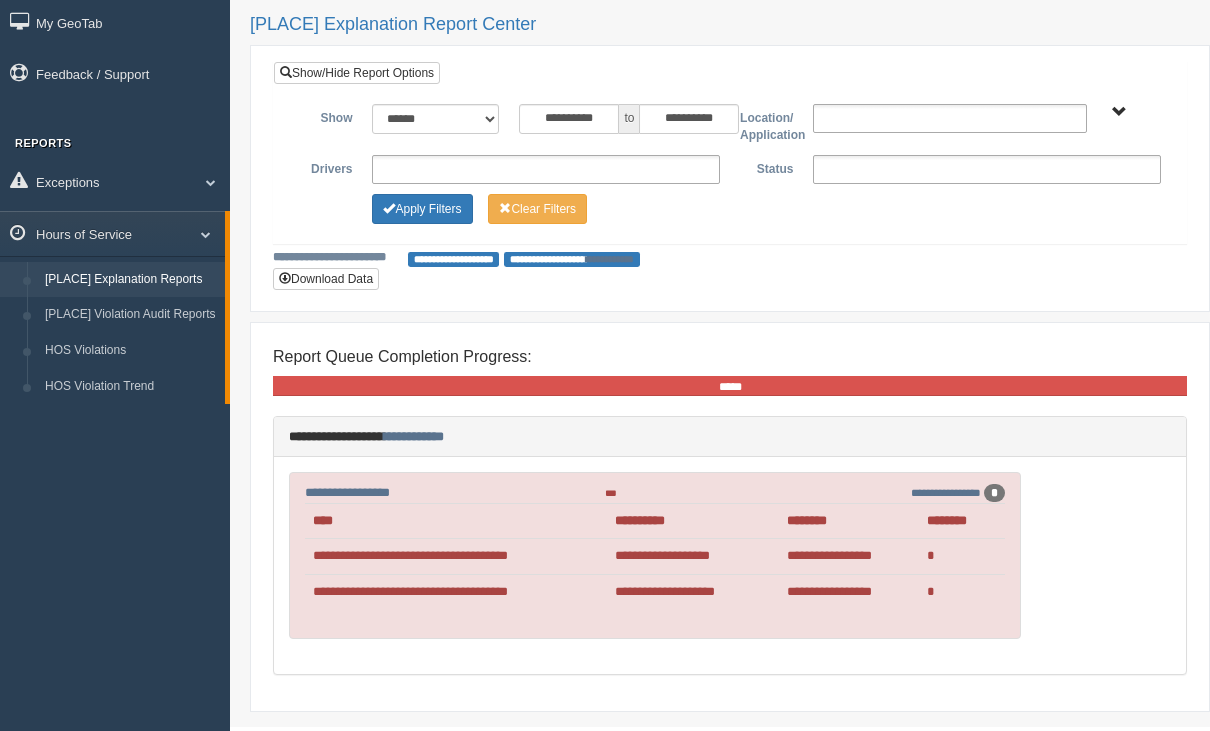 click on "Apply Filters" at bounding box center [422, 209] 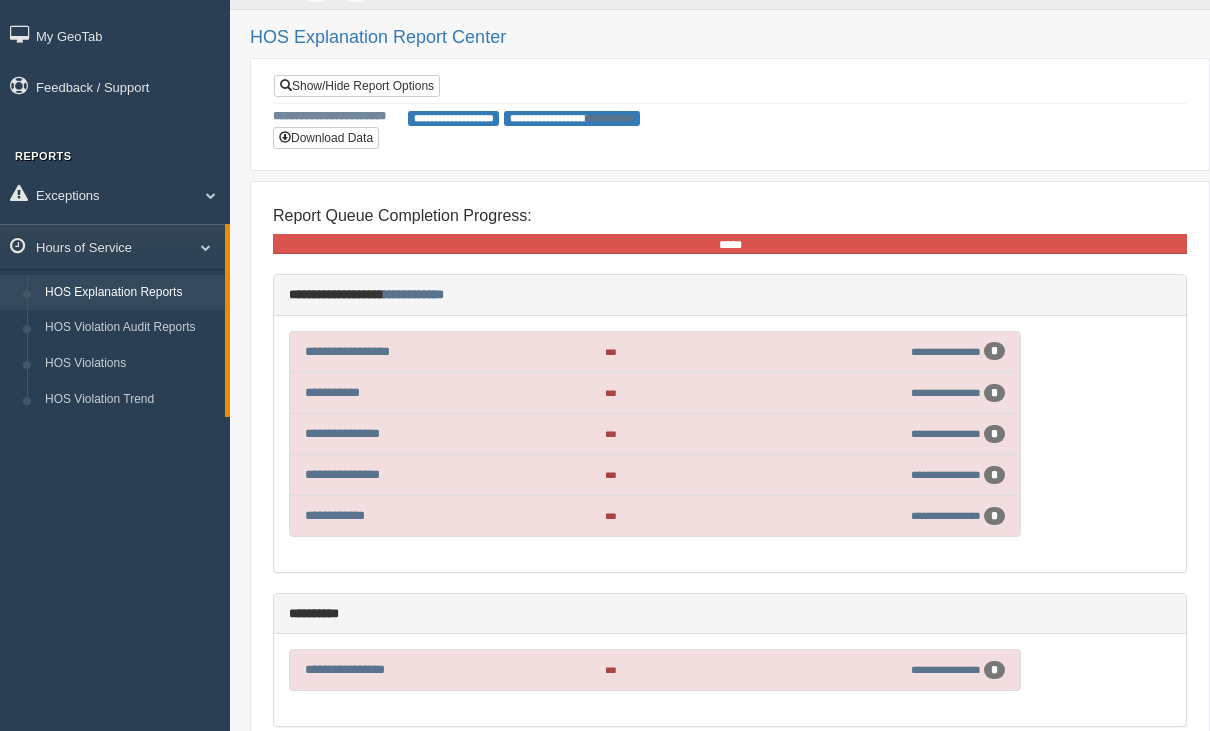 scroll, scrollTop: 49, scrollLeft: 0, axis: vertical 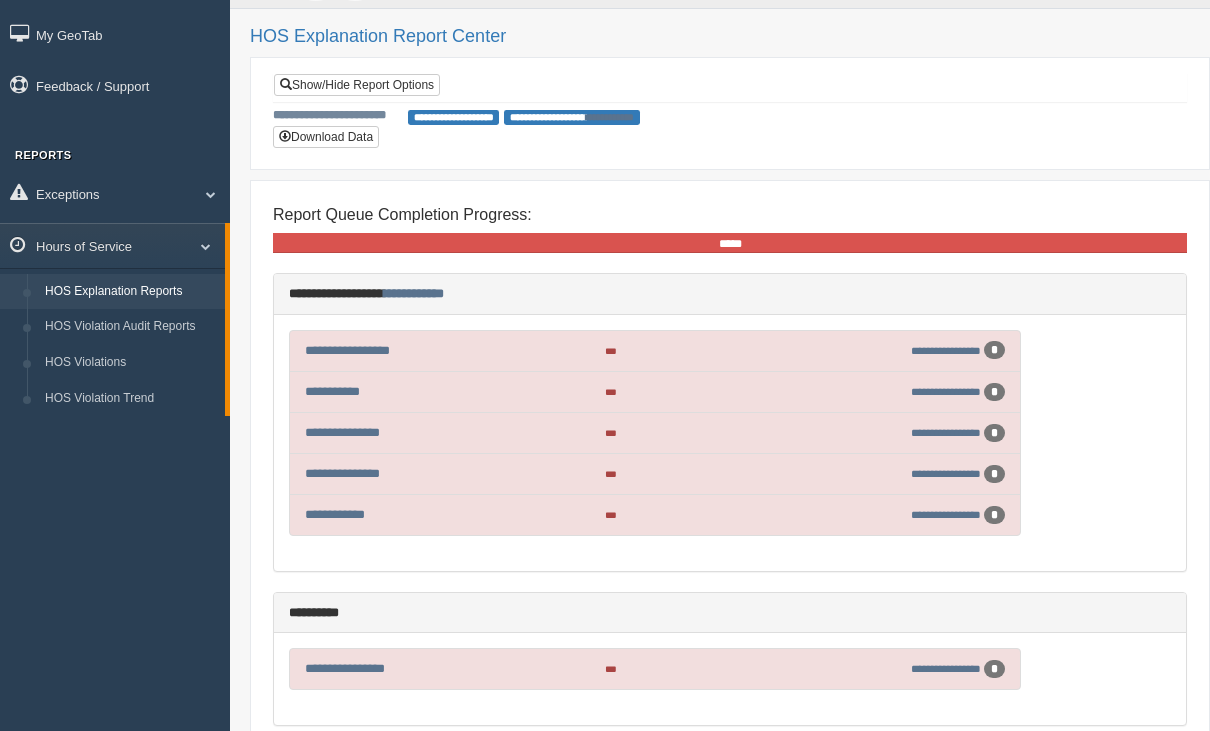 click on "**********" at bounding box center [925, 351] 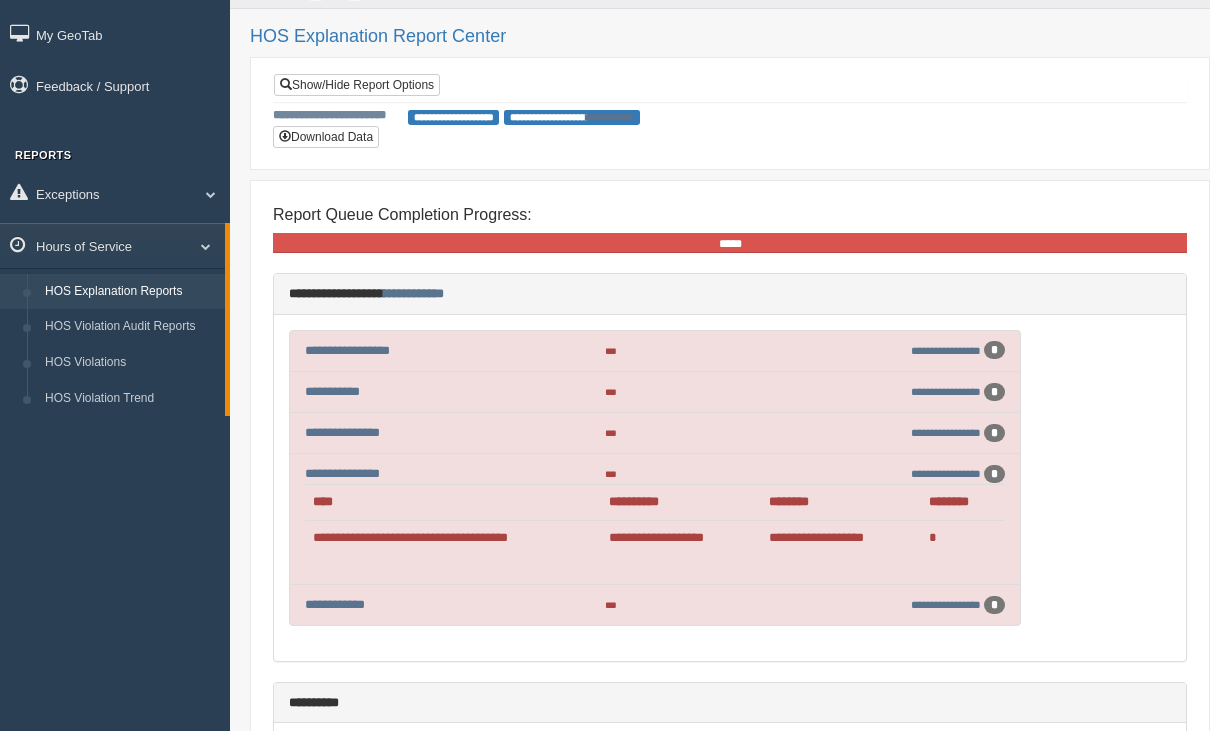 click on "**********" at bounding box center (681, 537) 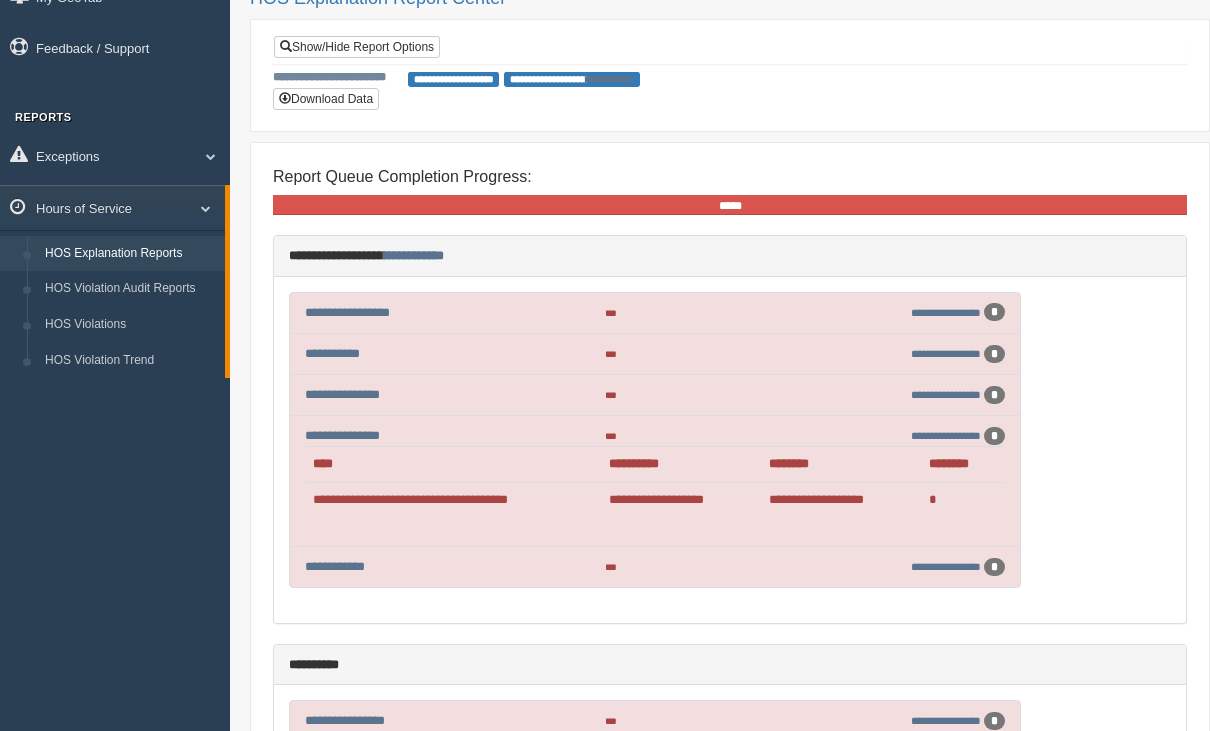 scroll, scrollTop: 49, scrollLeft: 0, axis: vertical 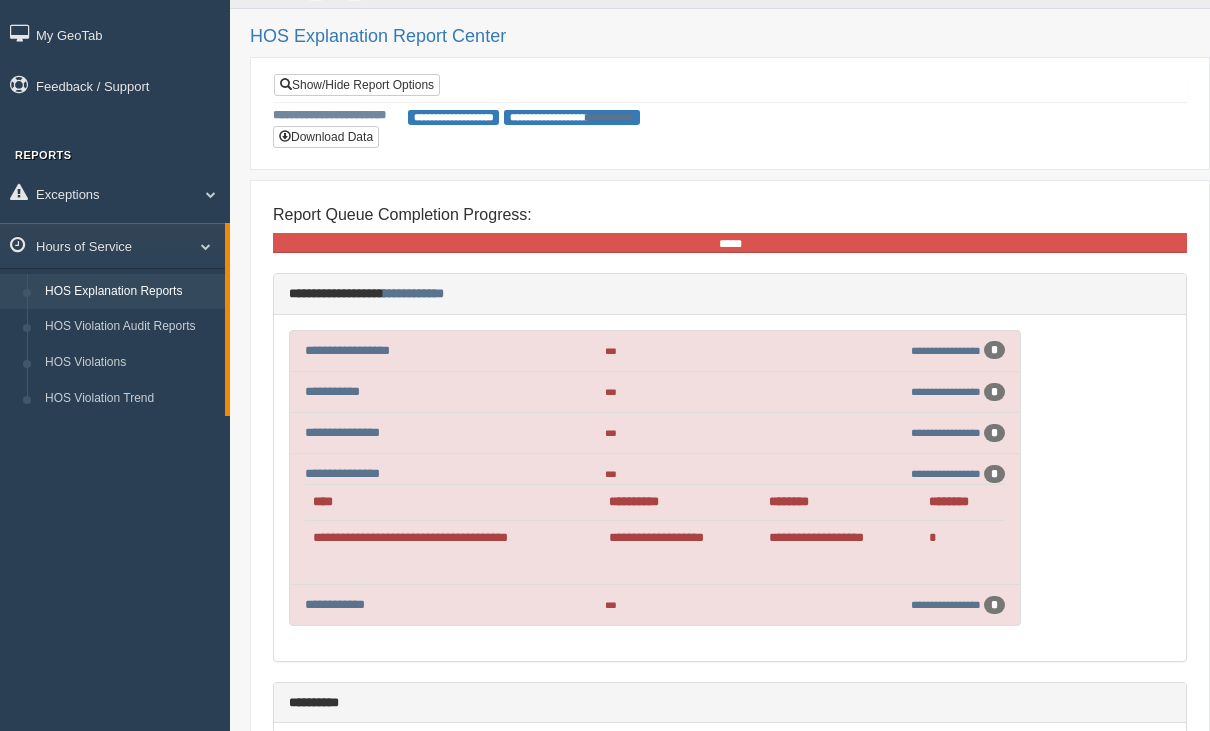 click on "**********" at bounding box center (453, 537) 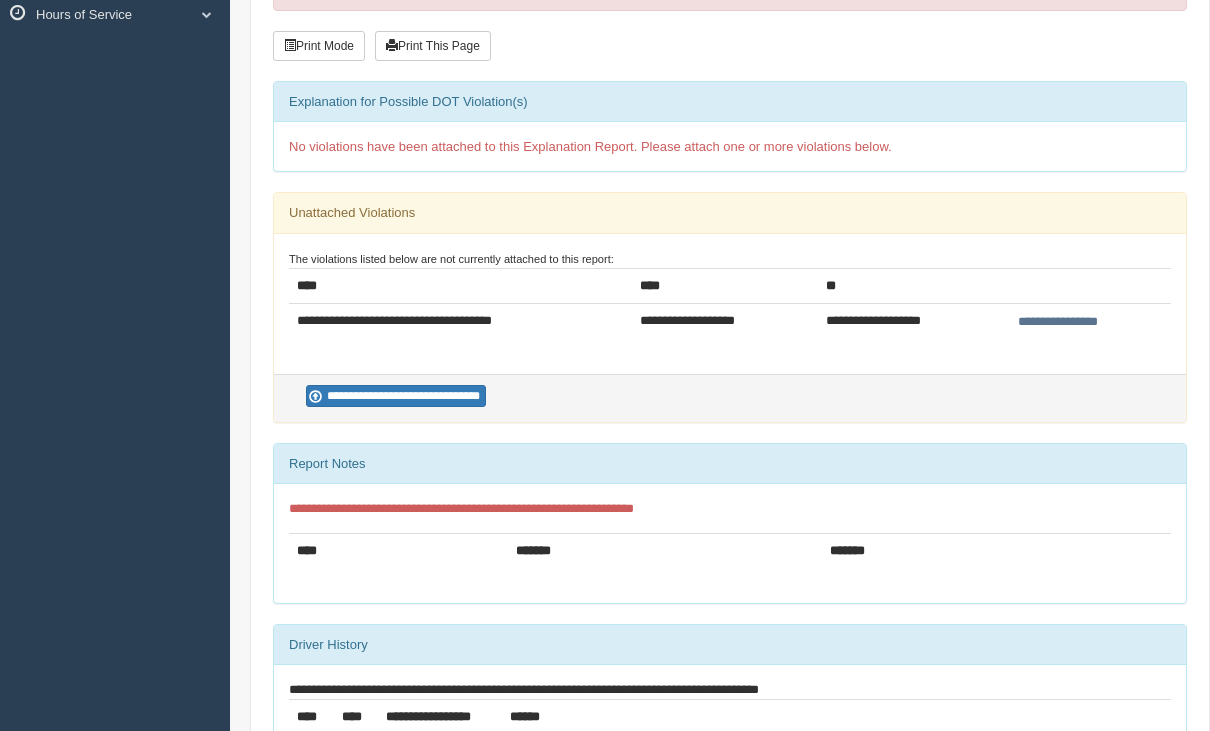 scroll, scrollTop: 277, scrollLeft: 0, axis: vertical 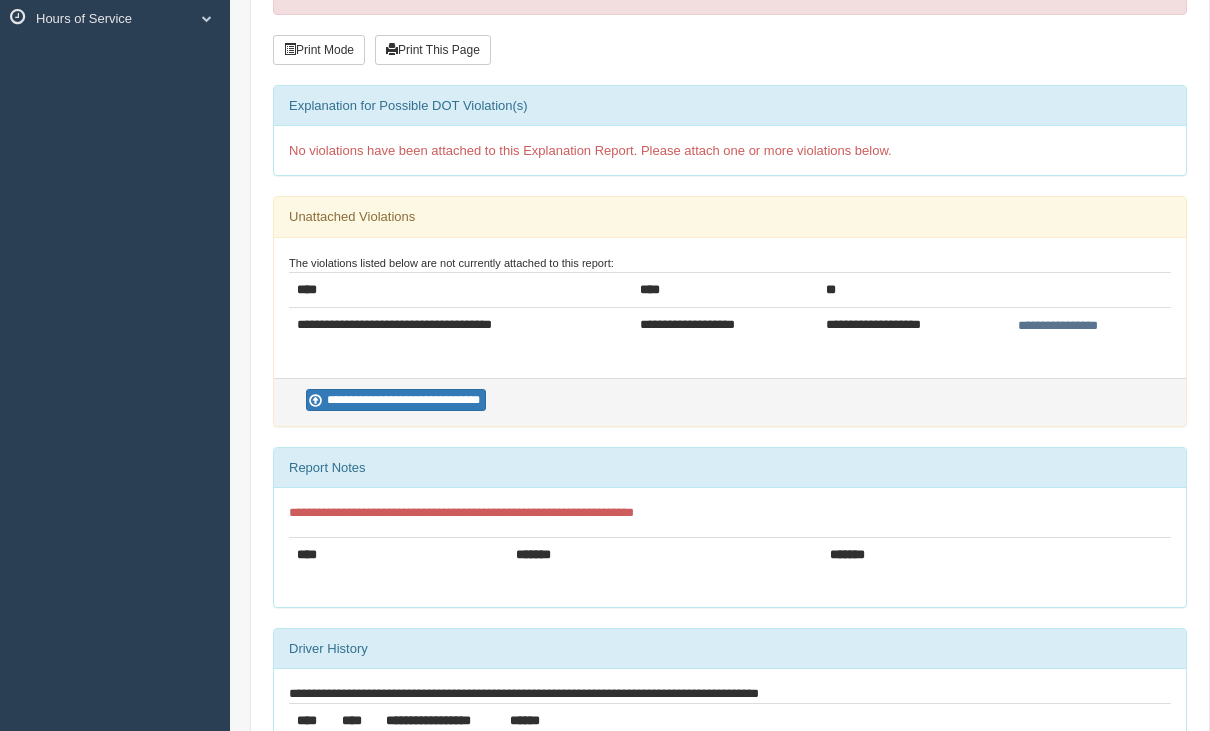 click on "**********" at bounding box center (911, 325) 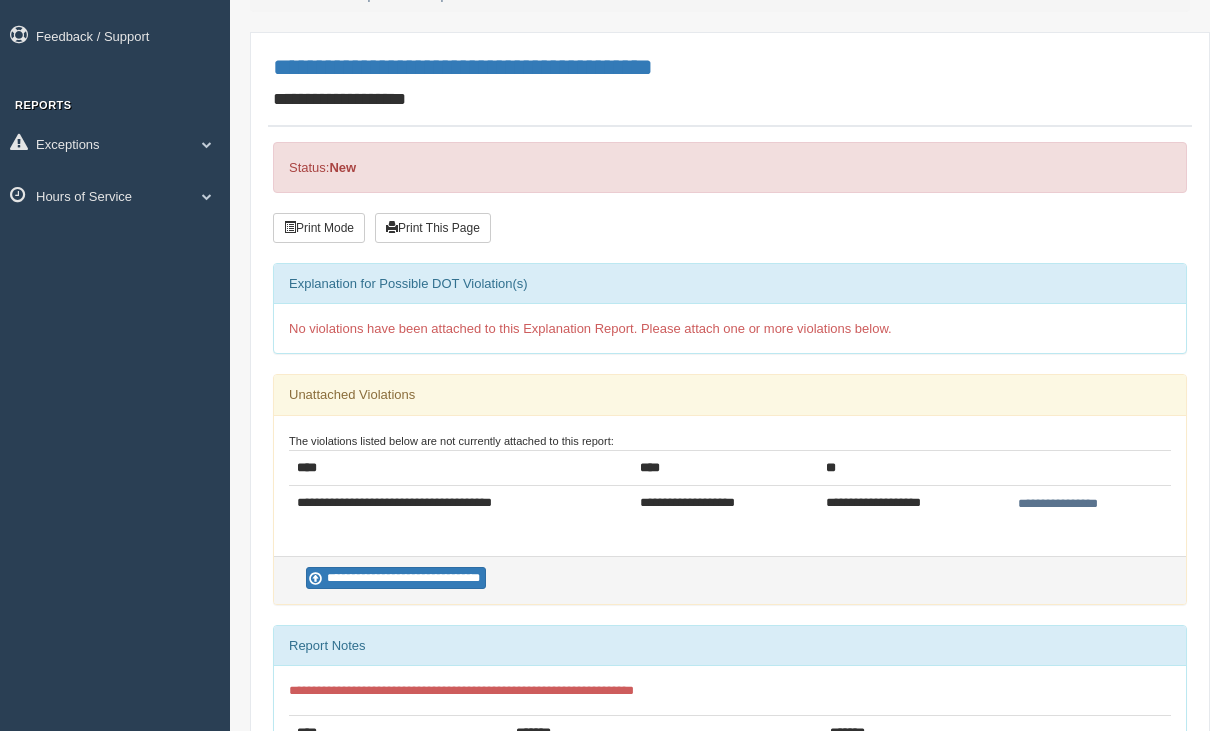 scroll, scrollTop: 99, scrollLeft: 0, axis: vertical 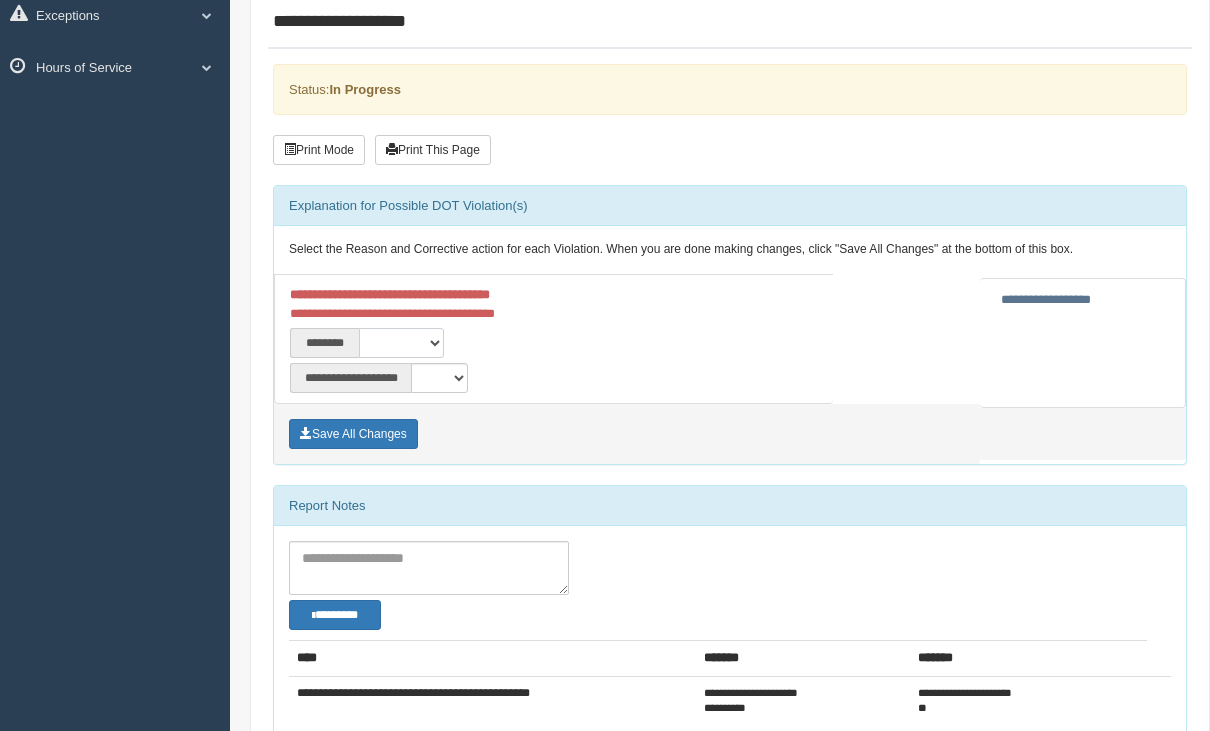 click on "**********" at bounding box center (401, 343) 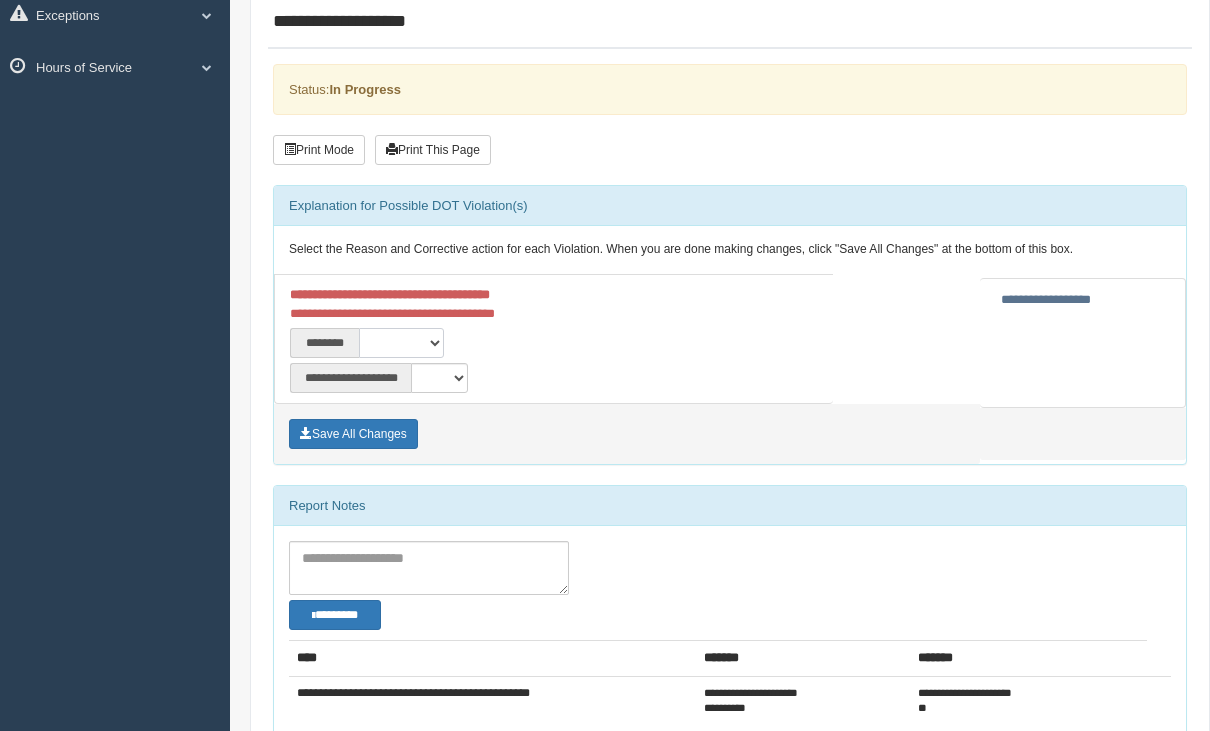 click on "**********" at bounding box center (401, 343) 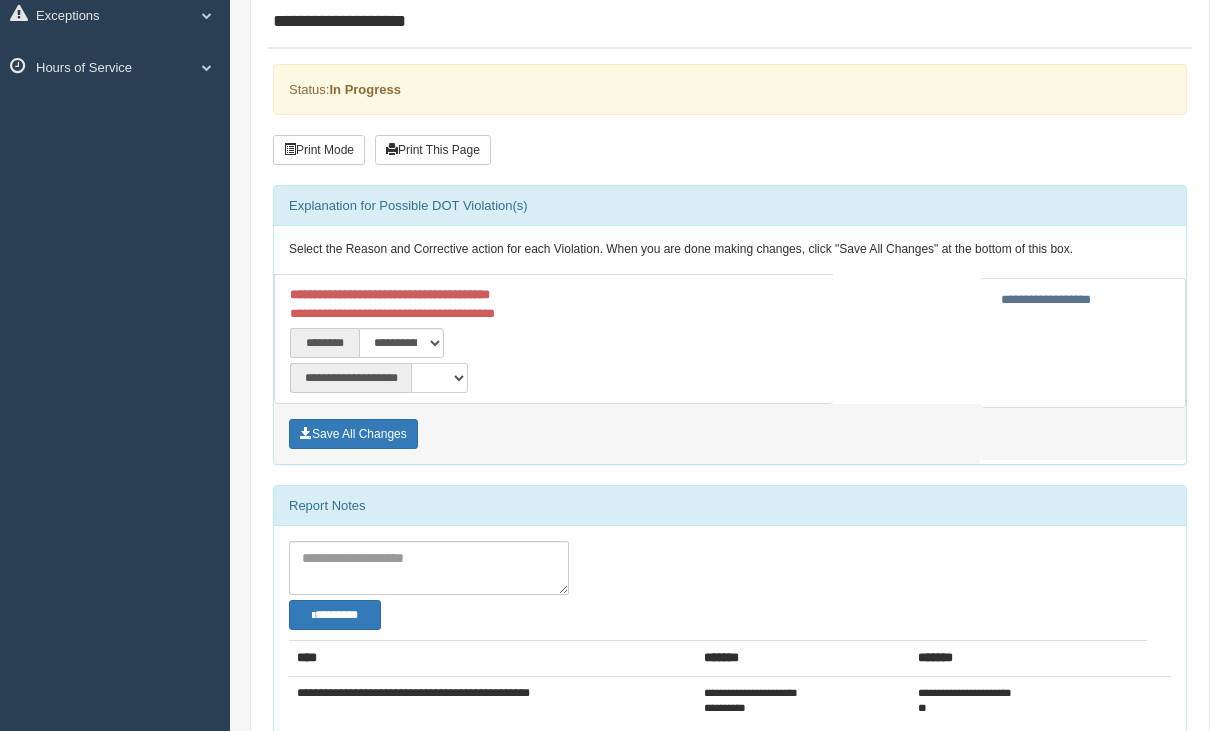 click on "**********" at bounding box center (439, 378) 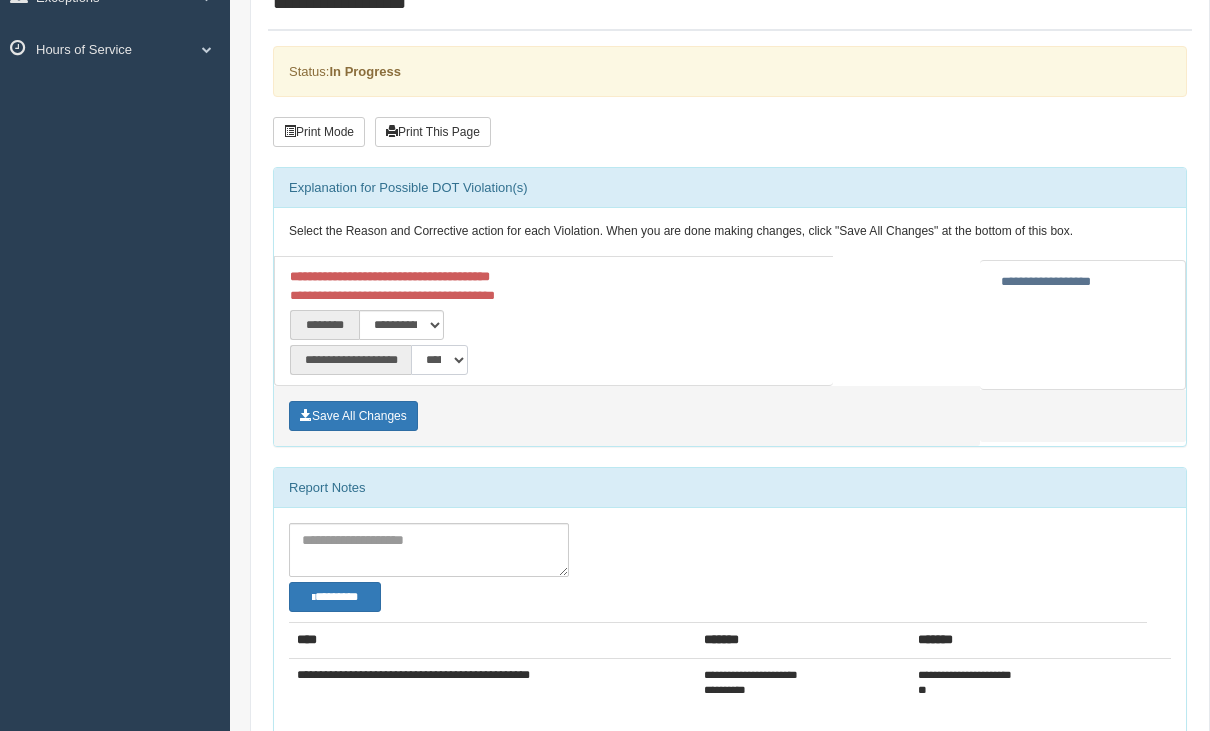 scroll, scrollTop: 247, scrollLeft: 0, axis: vertical 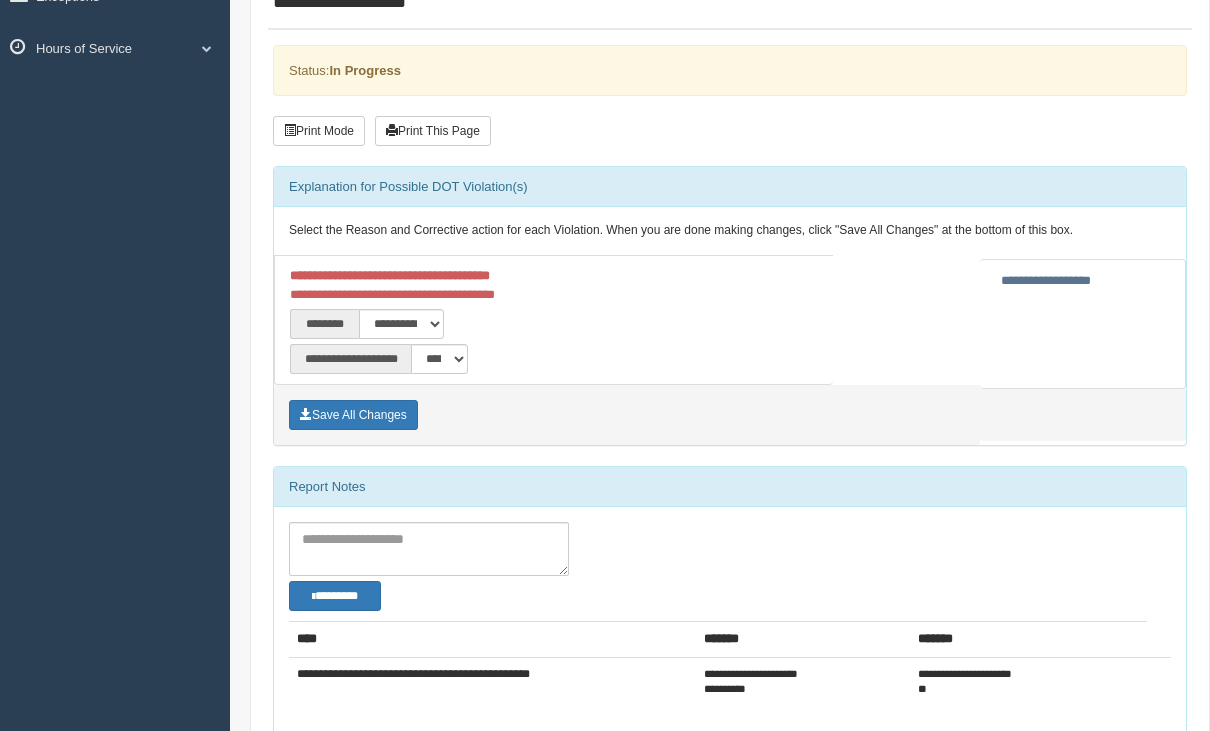 click on "Save All Changes" at bounding box center (353, 415) 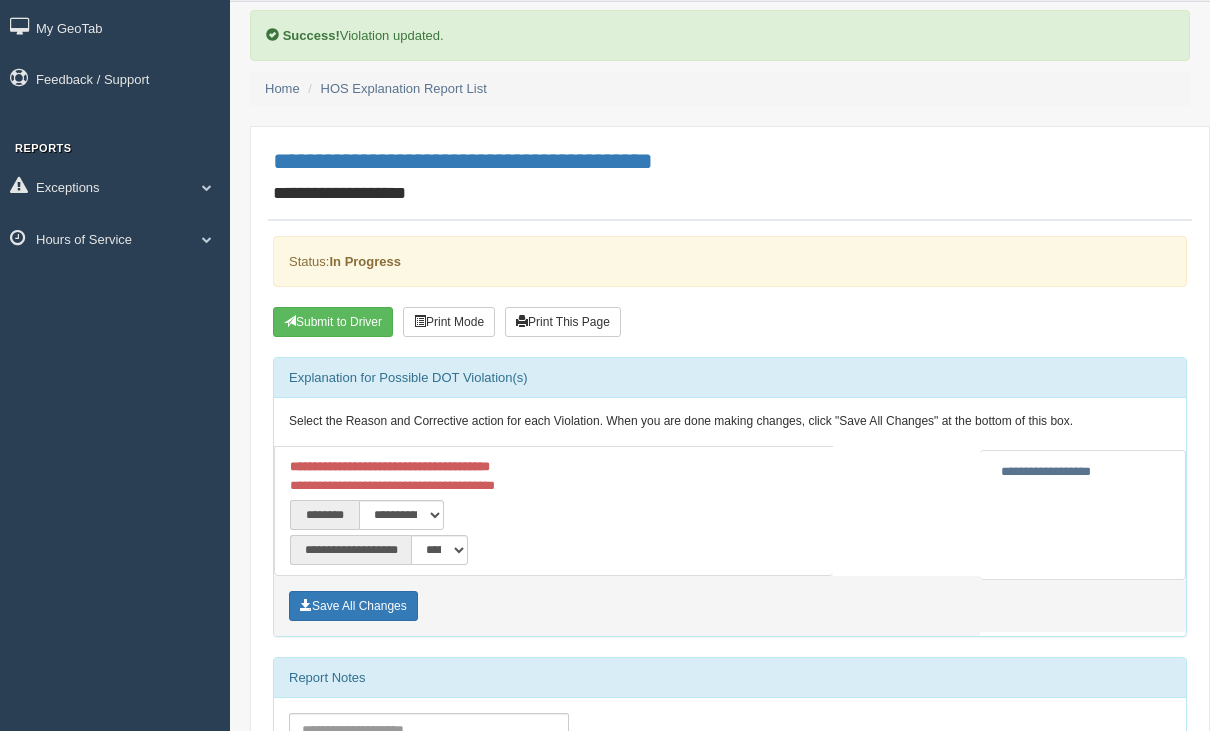 scroll, scrollTop: 57, scrollLeft: 0, axis: vertical 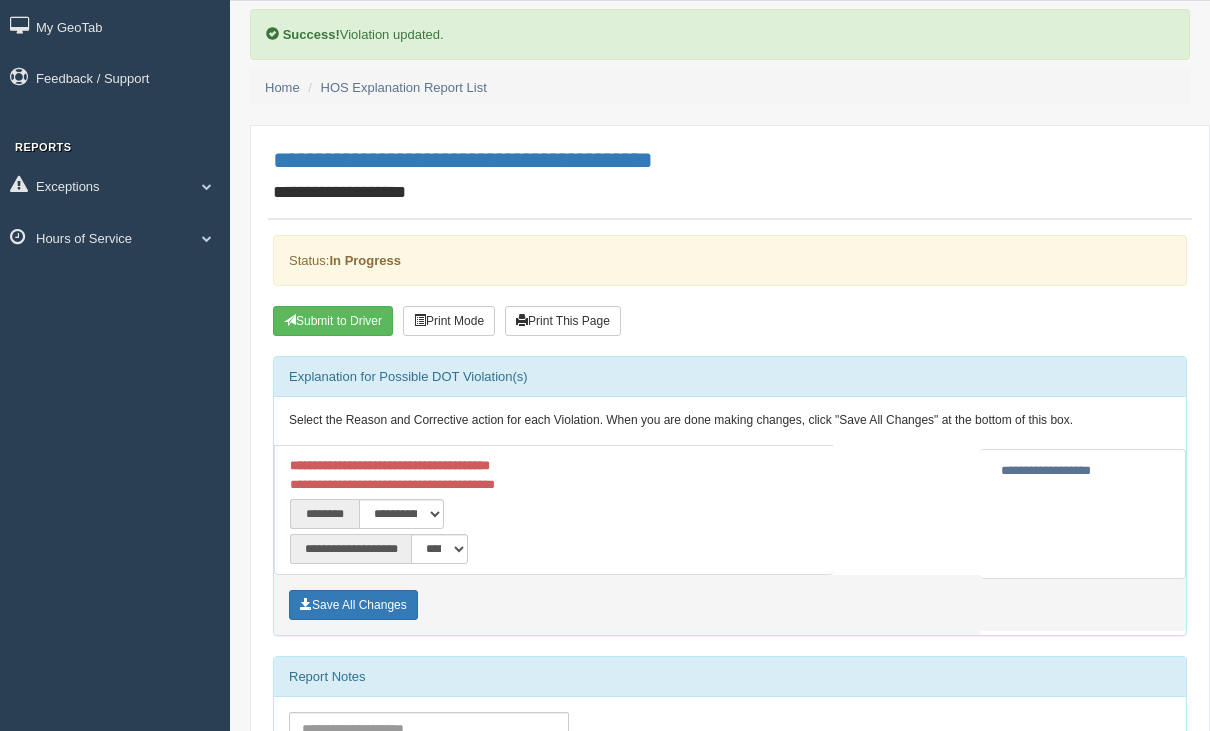 click on "Submit to Driver" at bounding box center (333, 321) 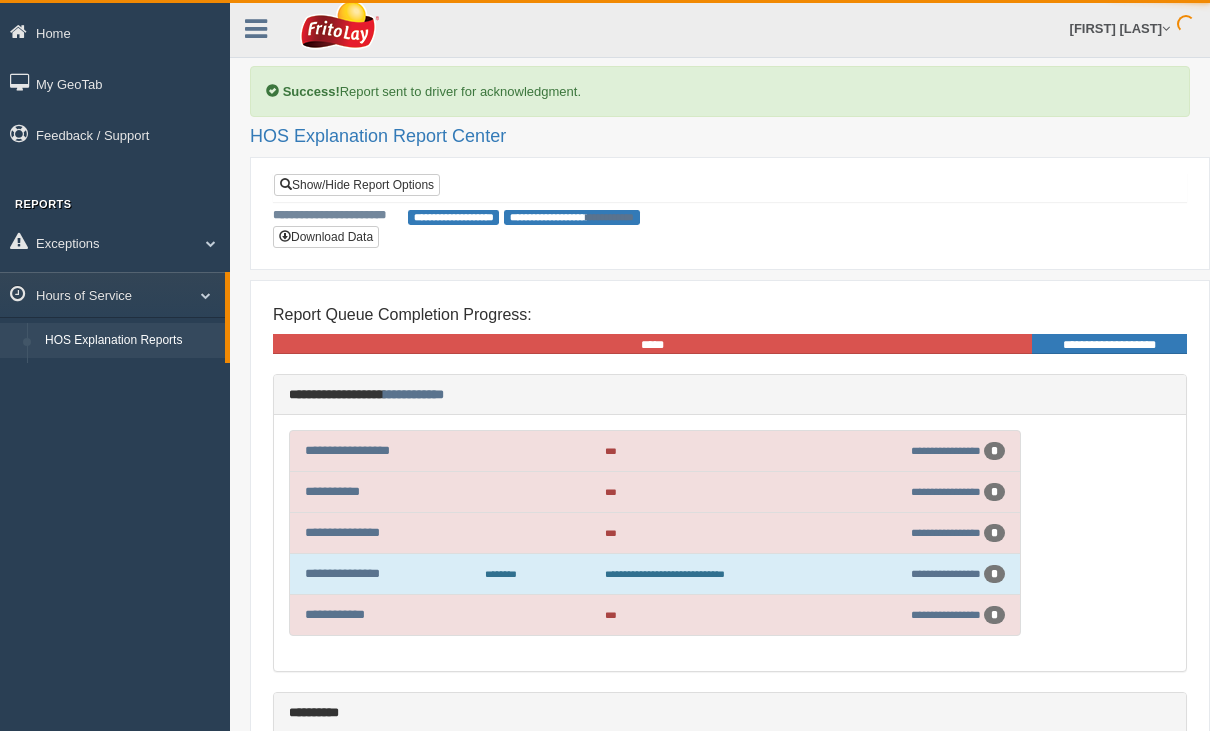 scroll, scrollTop: 3, scrollLeft: 0, axis: vertical 